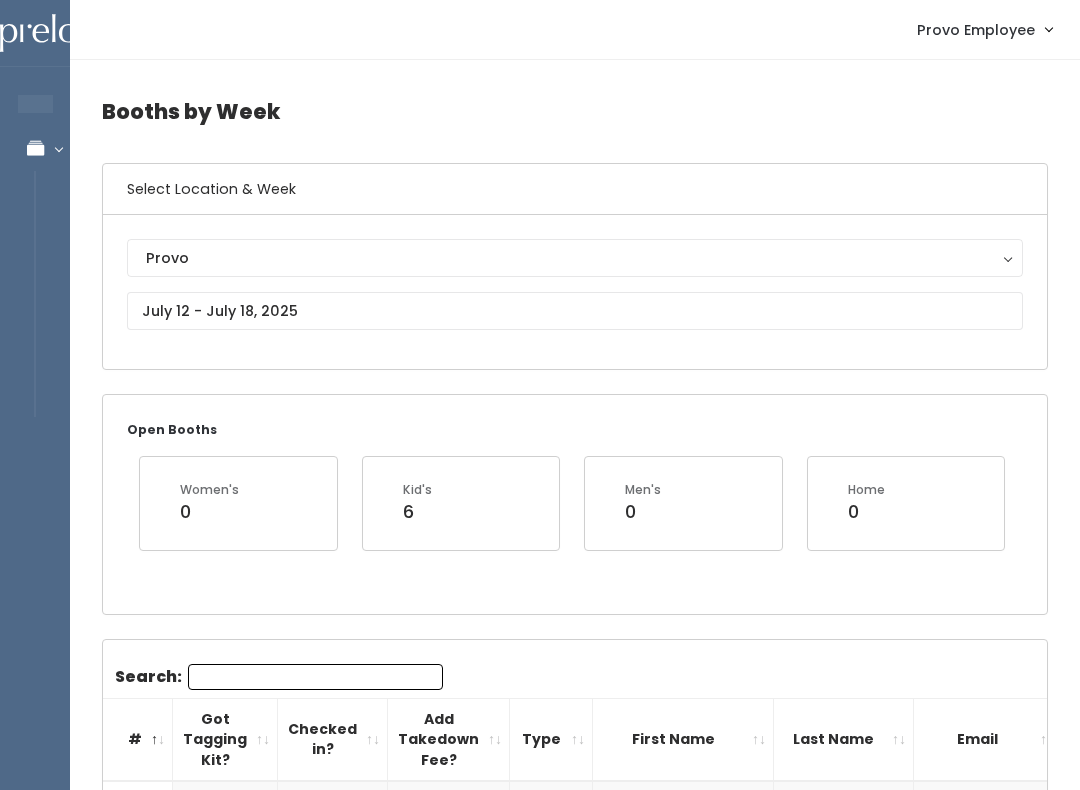 scroll, scrollTop: 566, scrollLeft: 0, axis: vertical 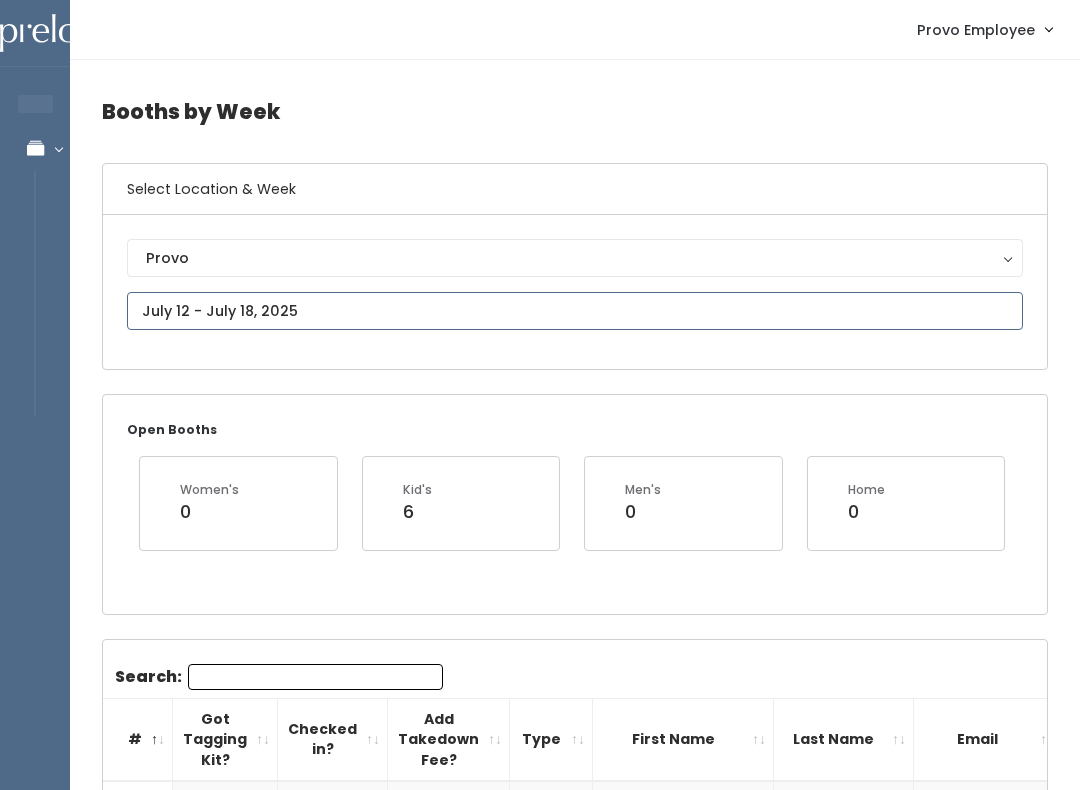 click at bounding box center [575, 311] 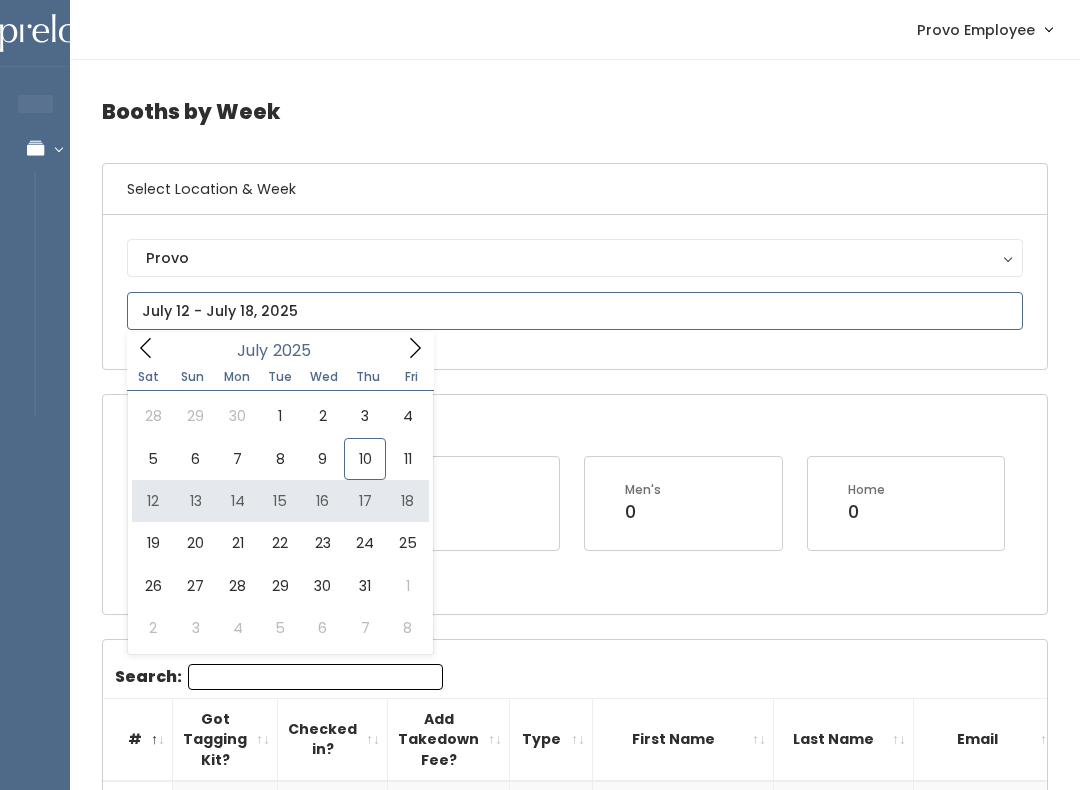 type on "July 12 to July 18" 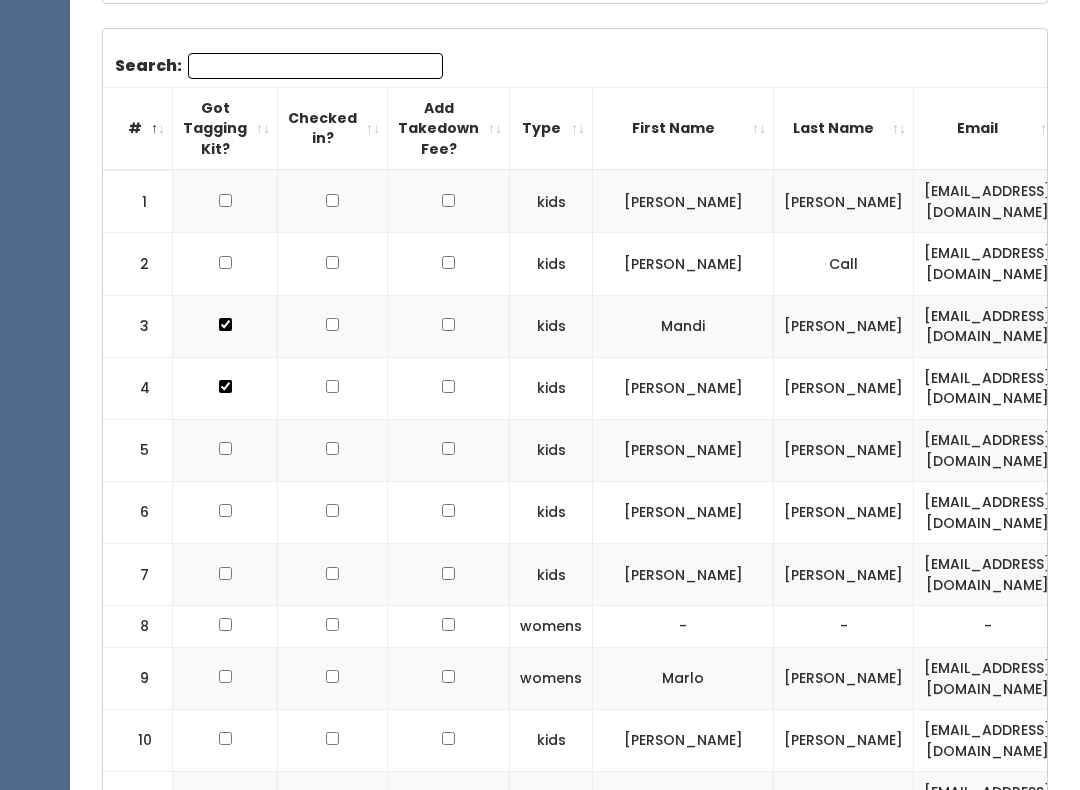 scroll, scrollTop: 592, scrollLeft: 0, axis: vertical 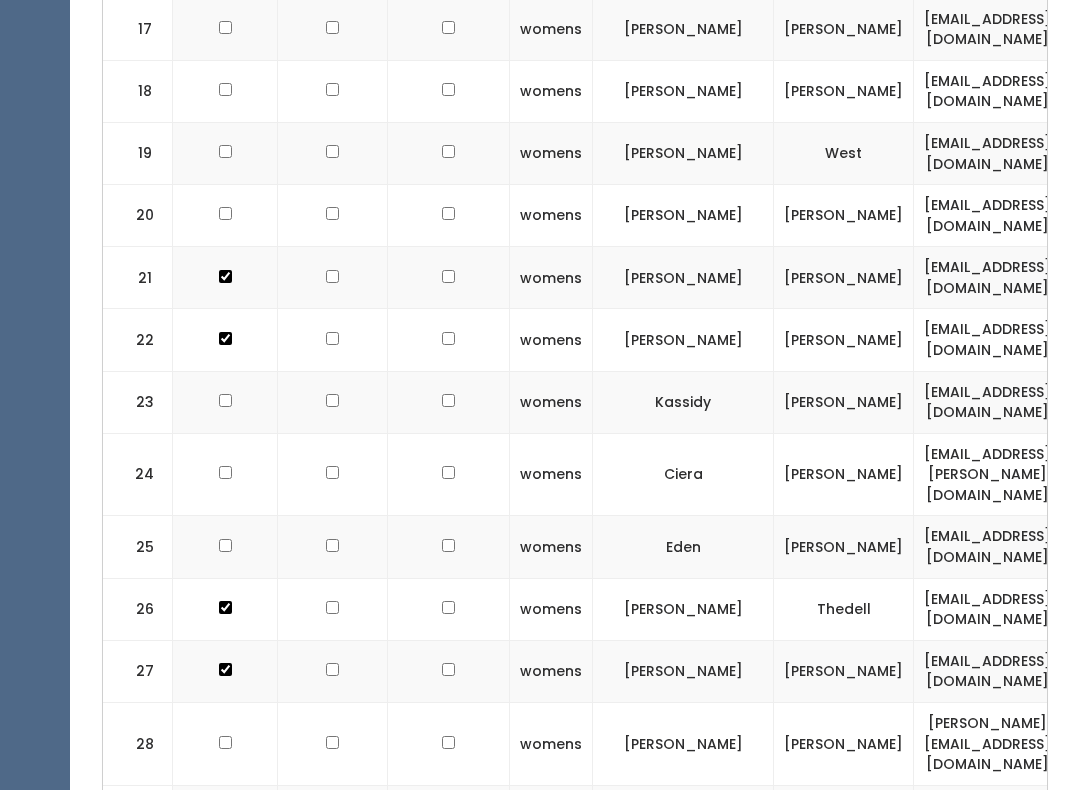 click at bounding box center [225, -926] 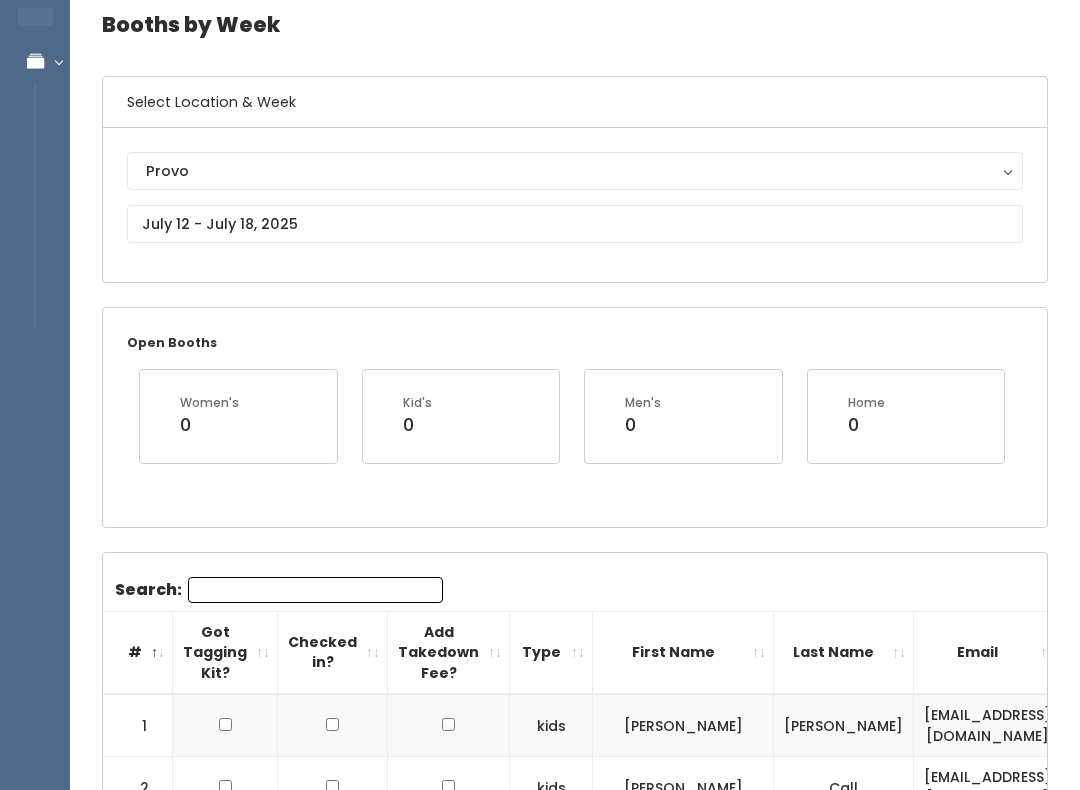 scroll, scrollTop: 0, scrollLeft: 0, axis: both 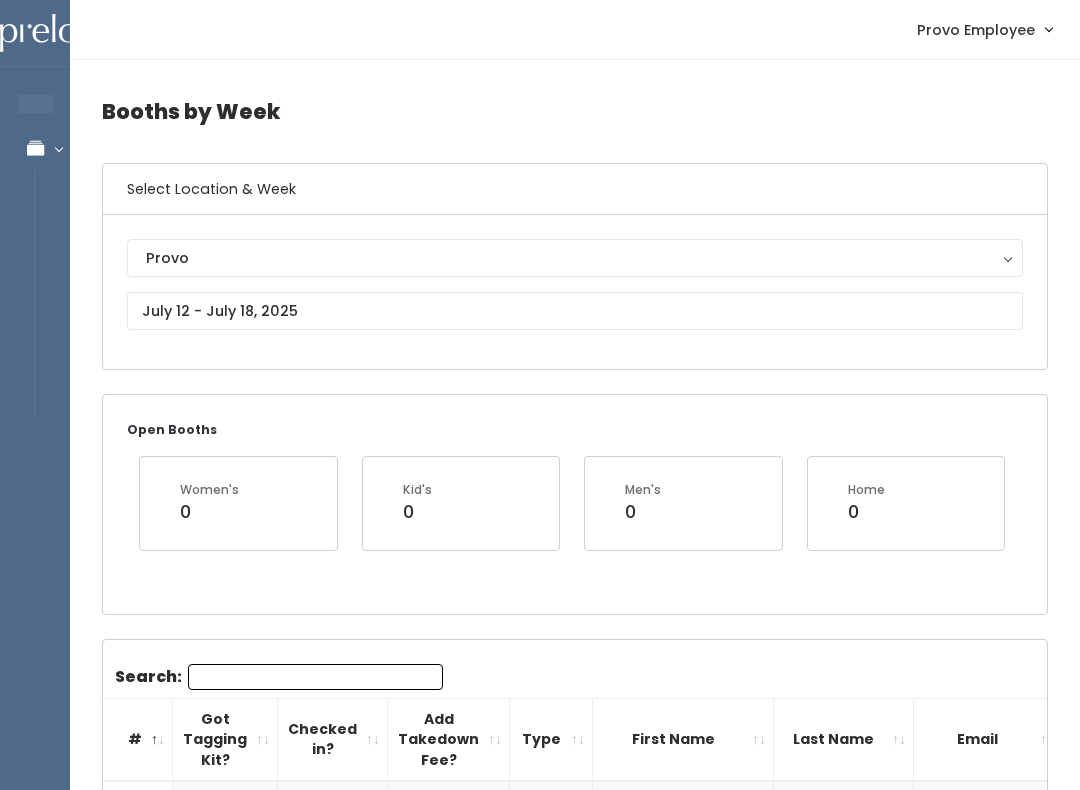 click on "Provo Employee" at bounding box center [976, 30] 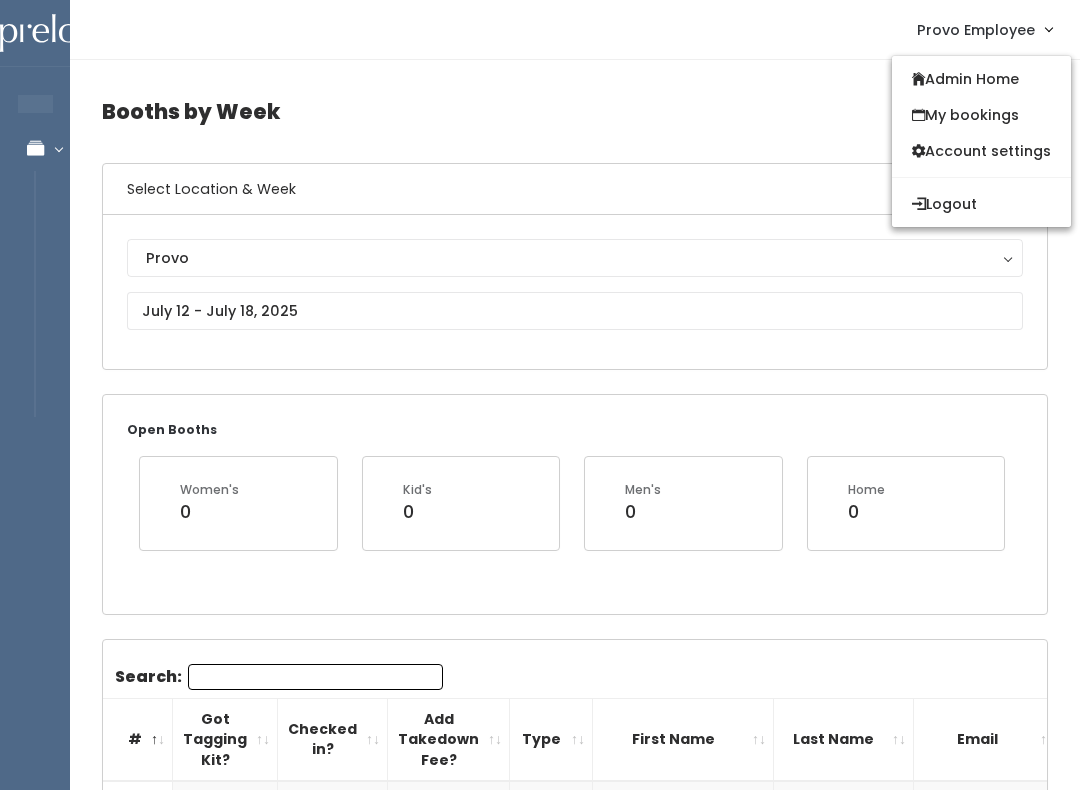 click on "Booths by Week
Select Location & Week
Provo
Houston
Layton
Sandy
Spanish Fork
Provo
Open Booths
Women's
0
Kid's
0
Men's  0 Home" at bounding box center [575, 2541] 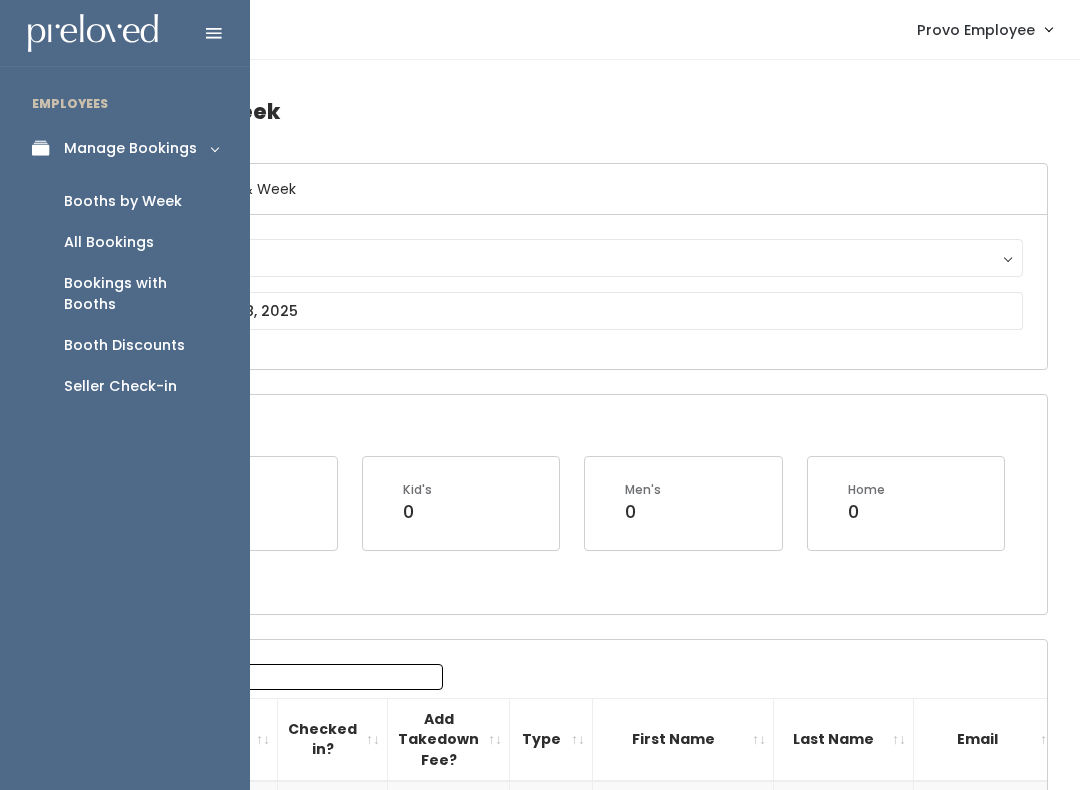 click on "All Bookings" at bounding box center (109, 242) 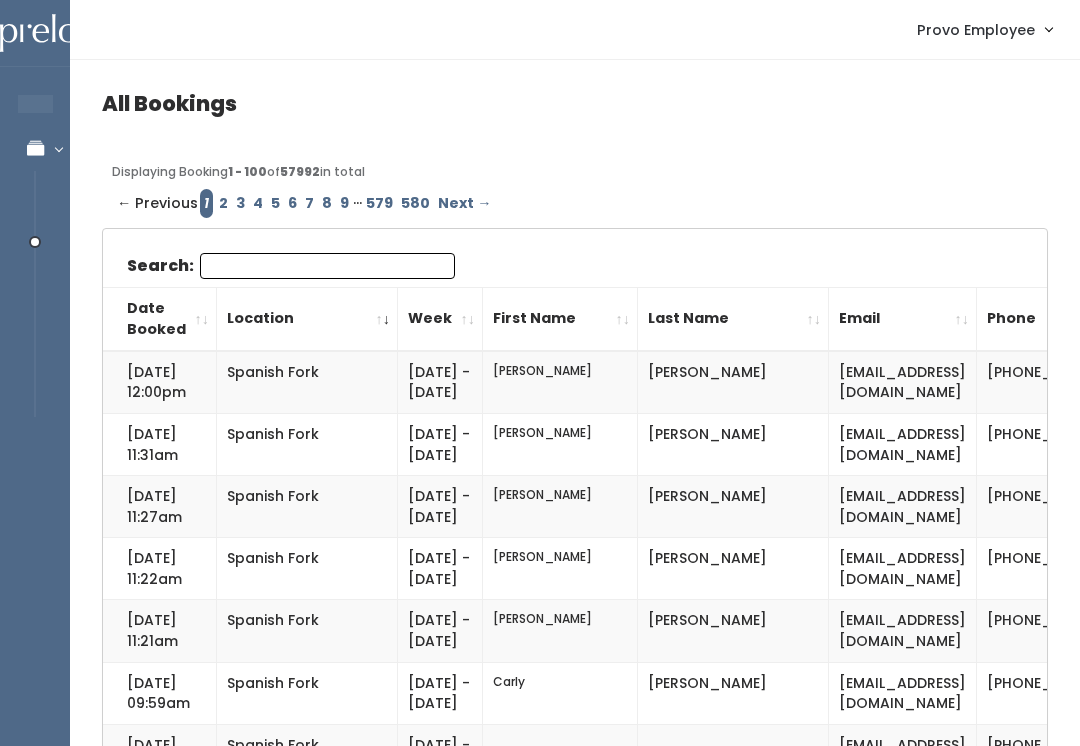 scroll, scrollTop: 0, scrollLeft: 0, axis: both 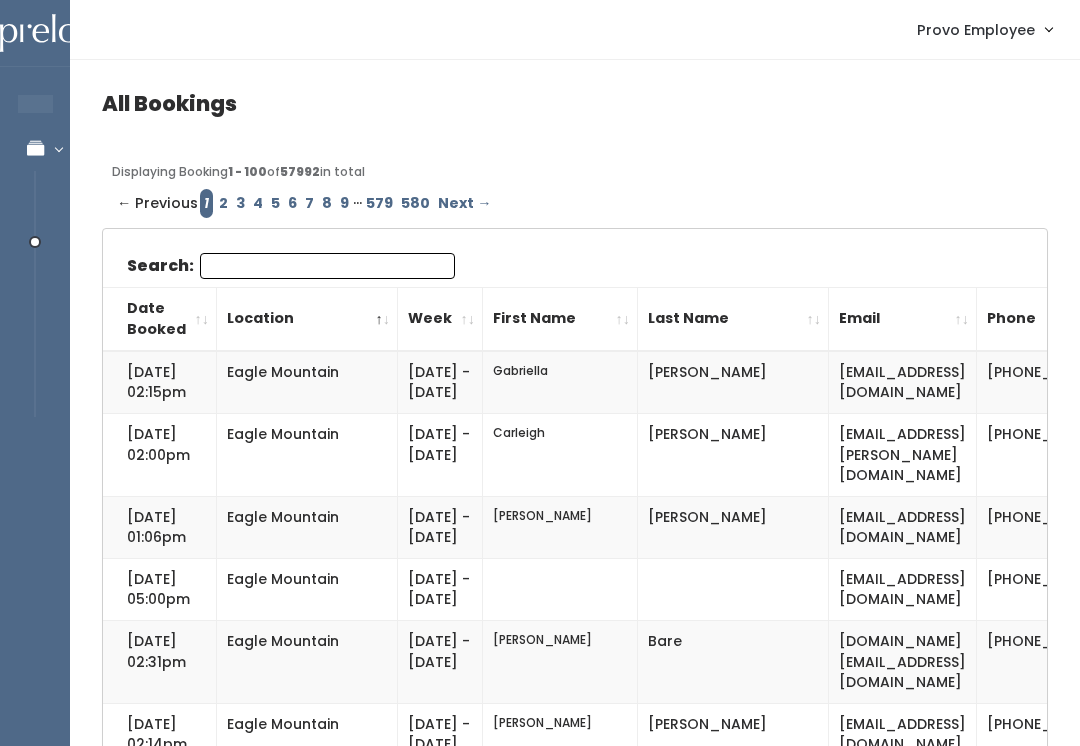 click on "Location" at bounding box center (307, 319) 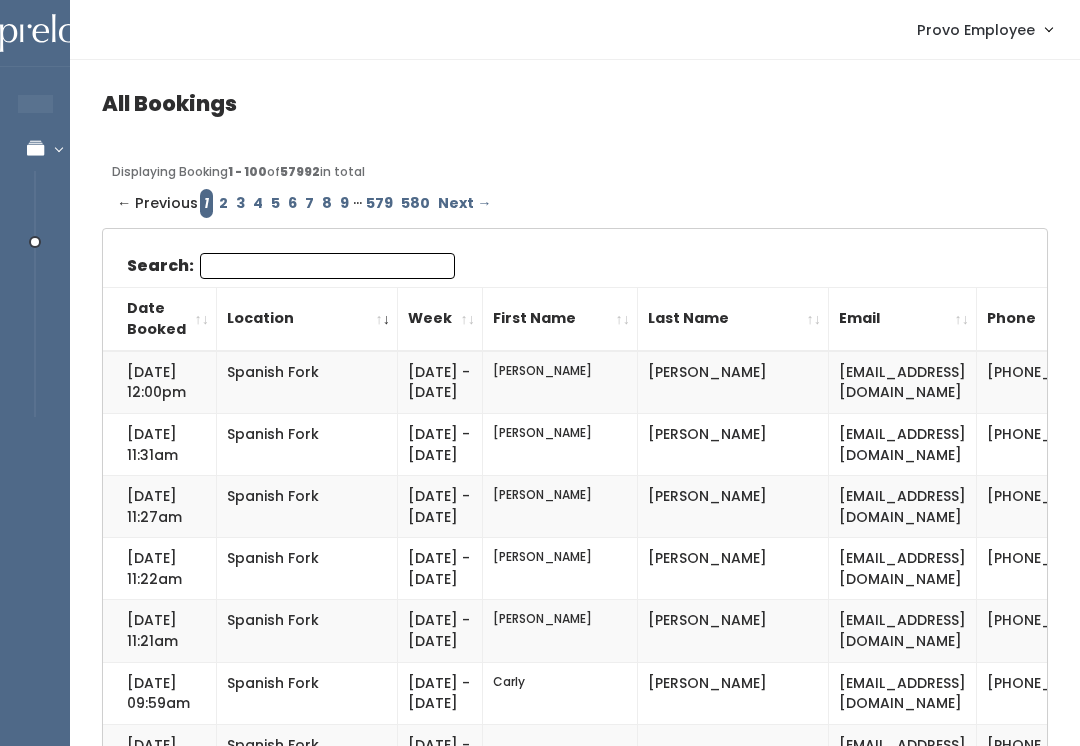 click on "Date Booked" at bounding box center (160, 319) 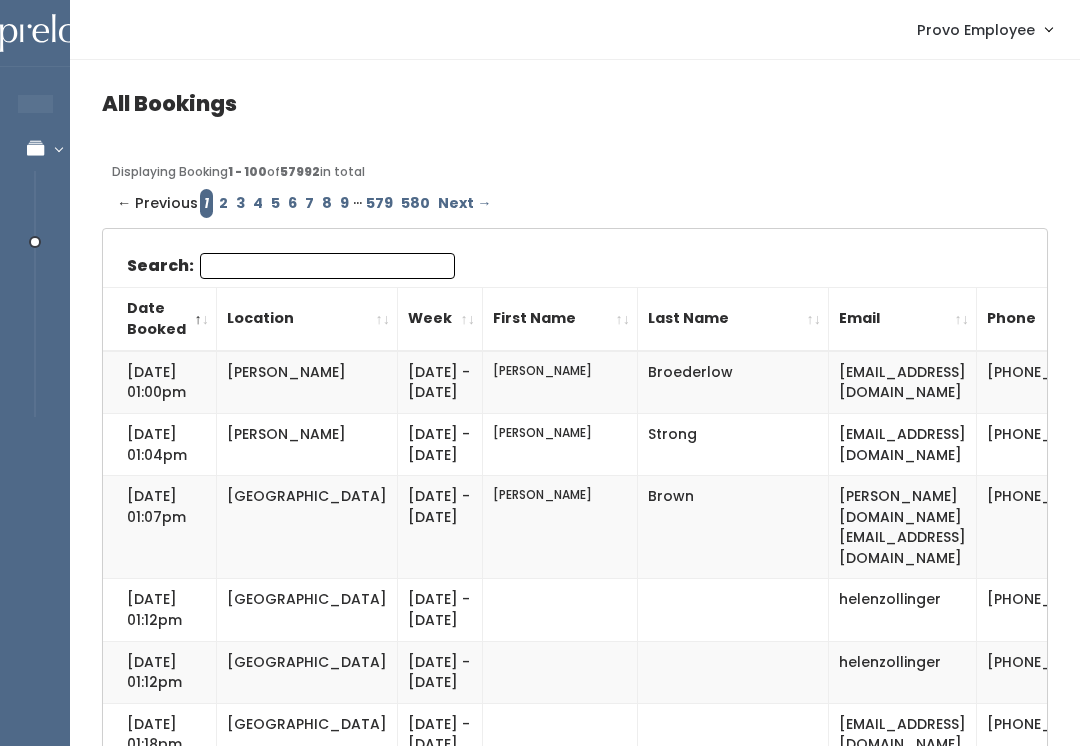 click on "Date Booked" at bounding box center (160, 319) 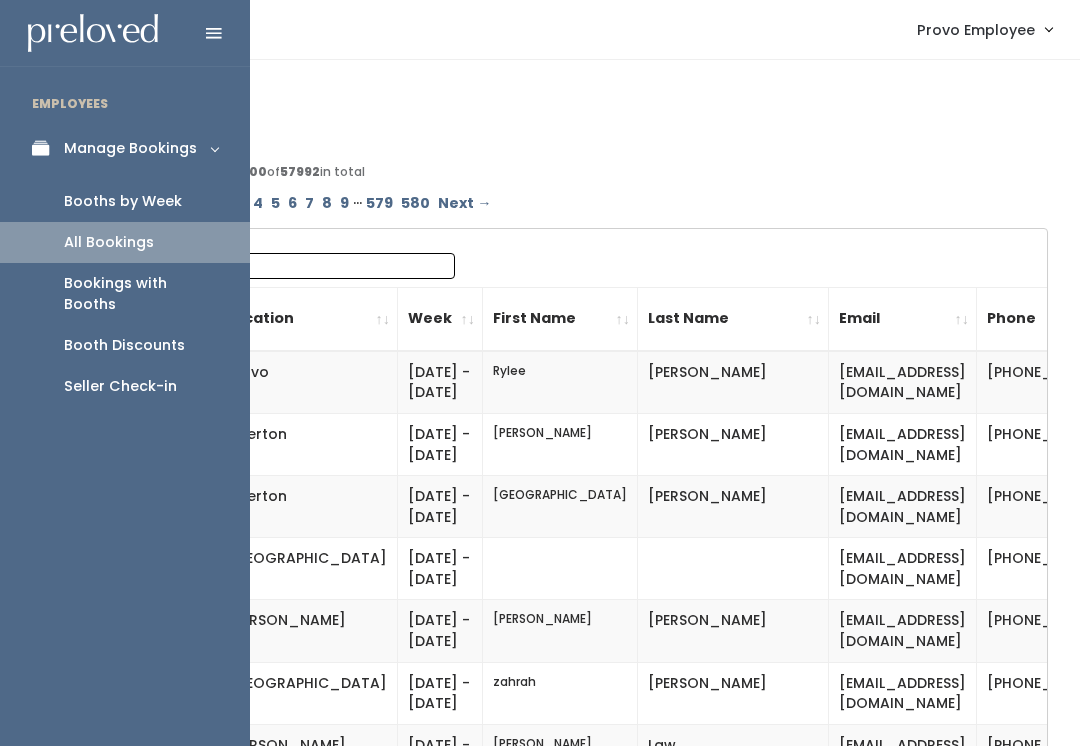 click on "Bookings with Booths" at bounding box center [141, 294] 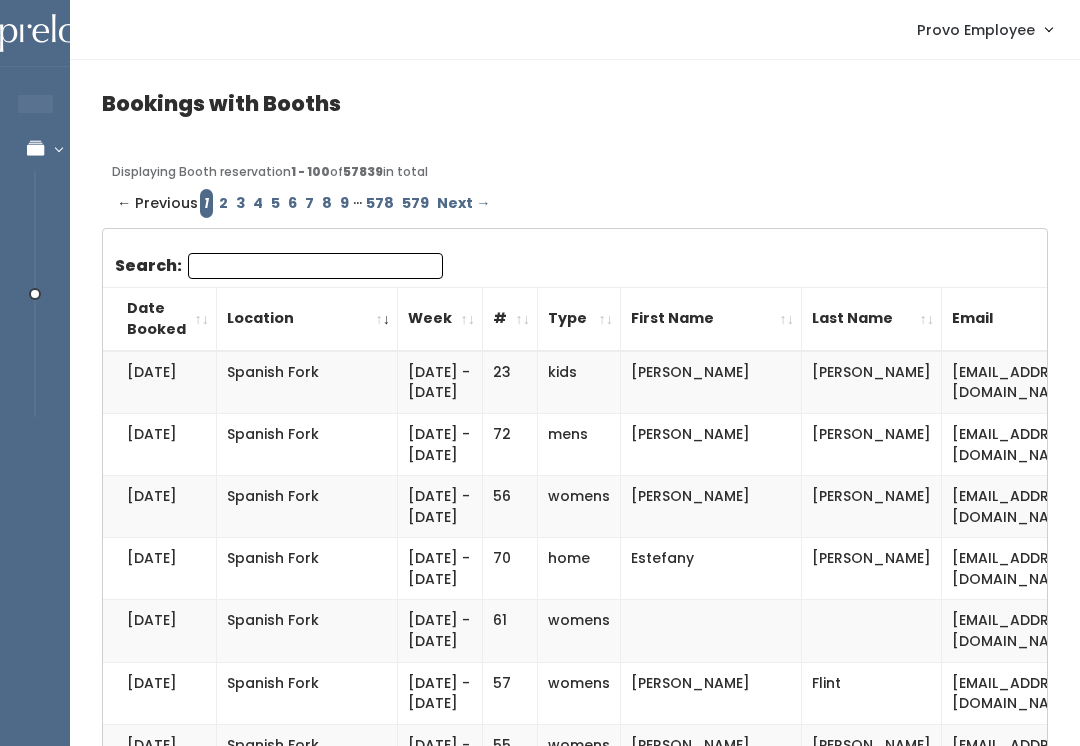 scroll, scrollTop: 0, scrollLeft: 0, axis: both 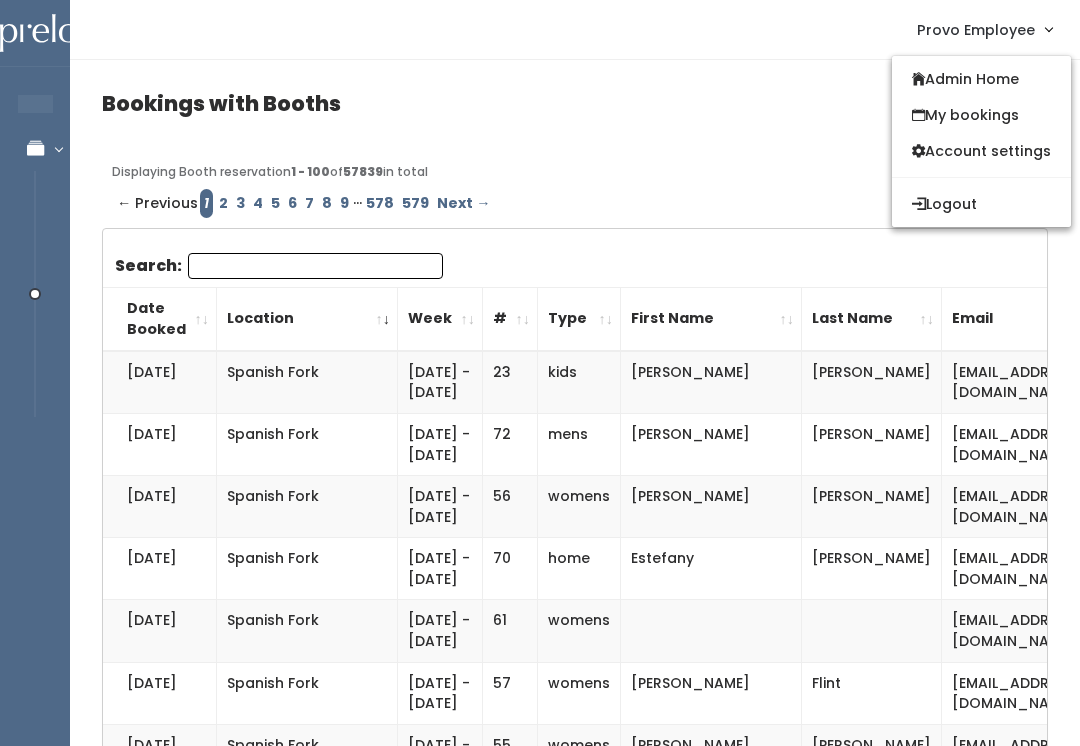 click on "My bookings" at bounding box center (981, 115) 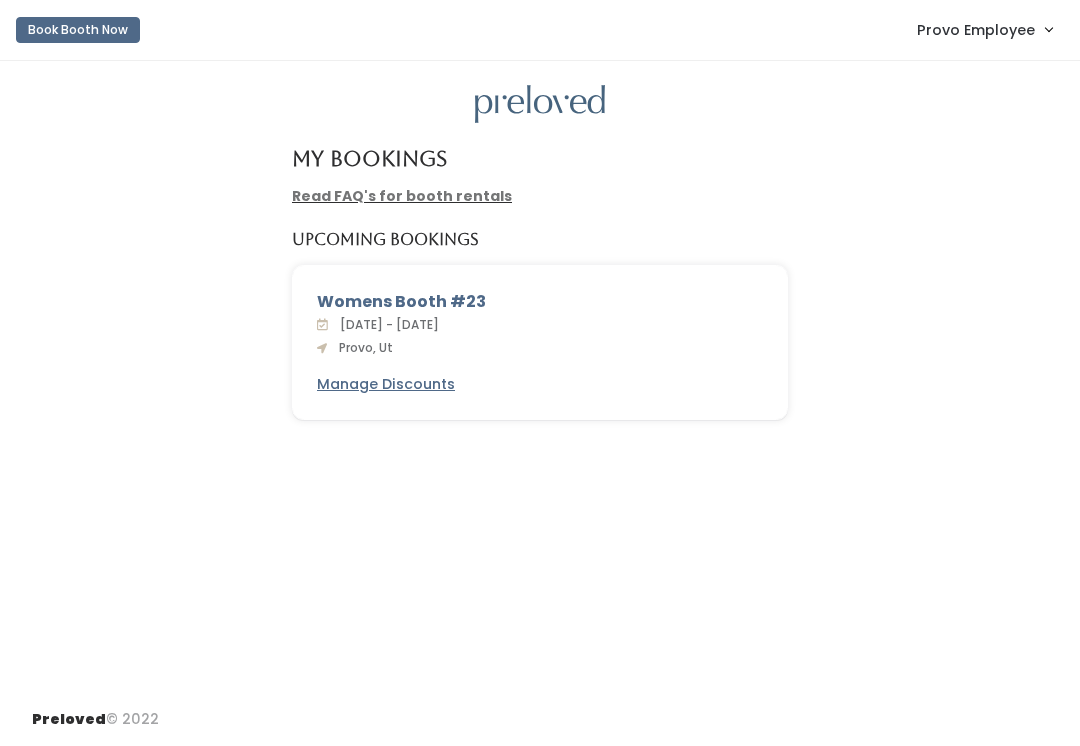 scroll, scrollTop: 0, scrollLeft: 0, axis: both 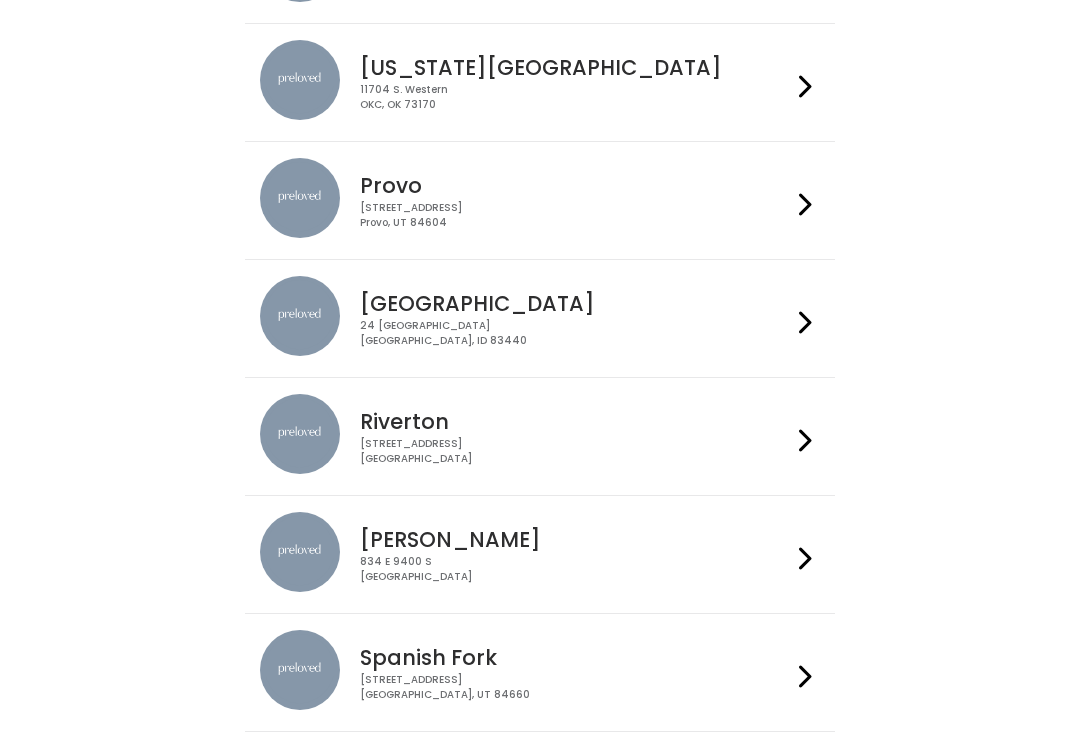 click on "Provo" at bounding box center [575, 186] 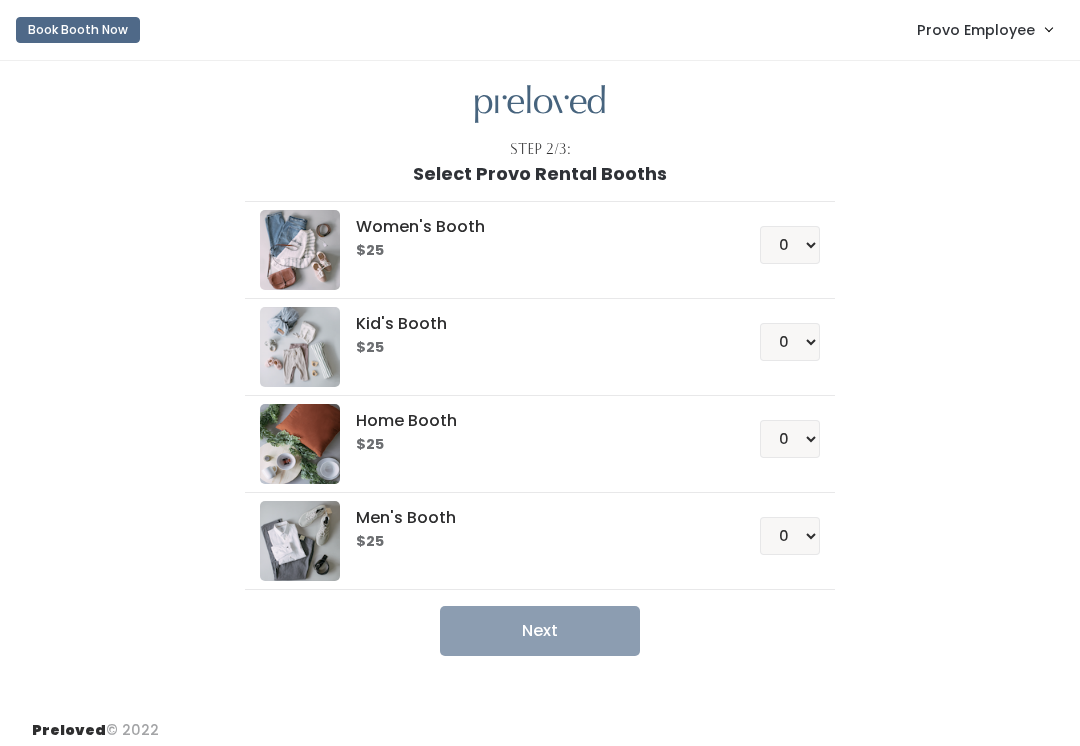 scroll, scrollTop: 0, scrollLeft: 0, axis: both 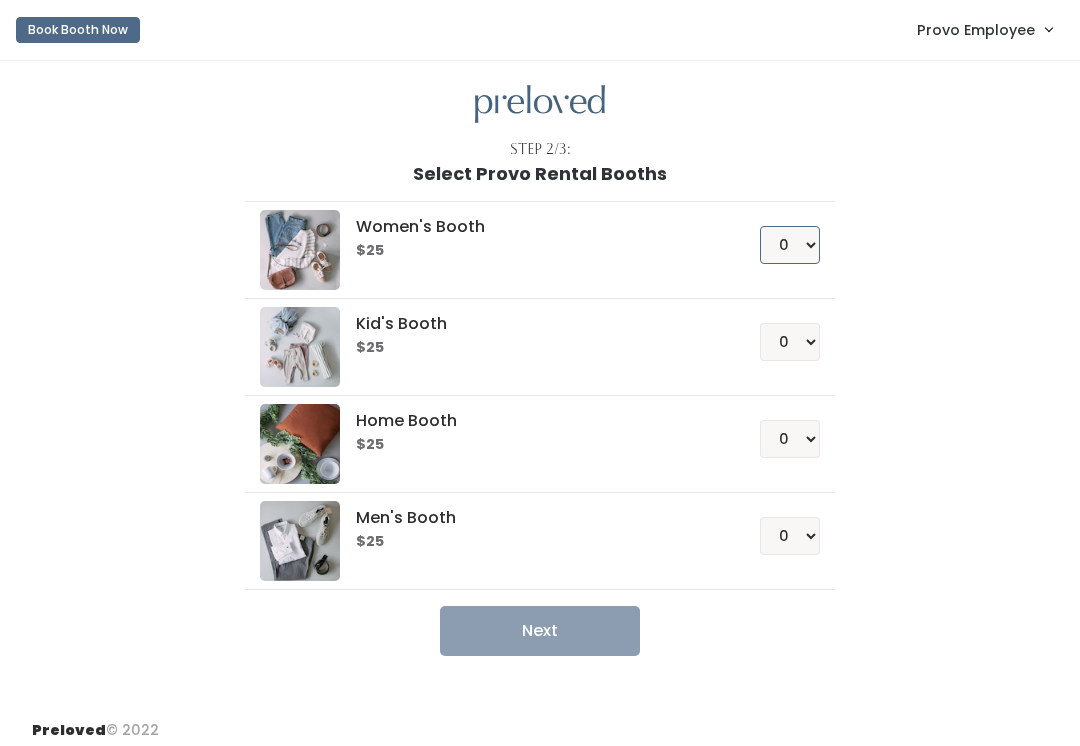 click on "0
1
2
3
4" at bounding box center [790, 245] 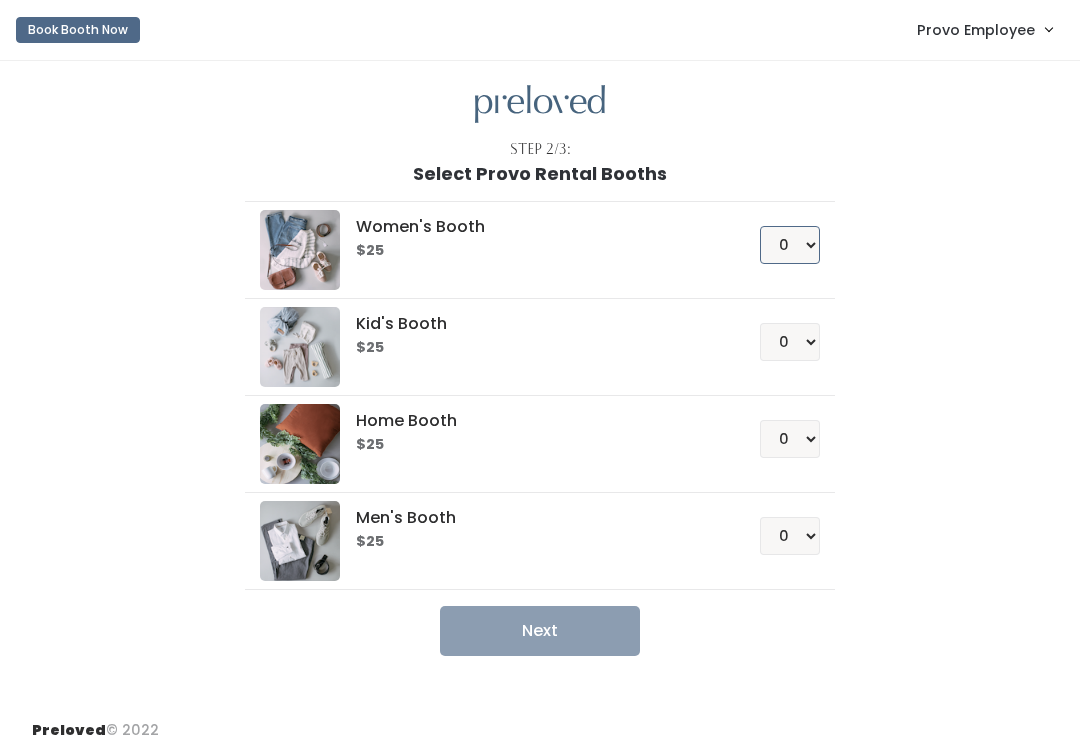 select on "2" 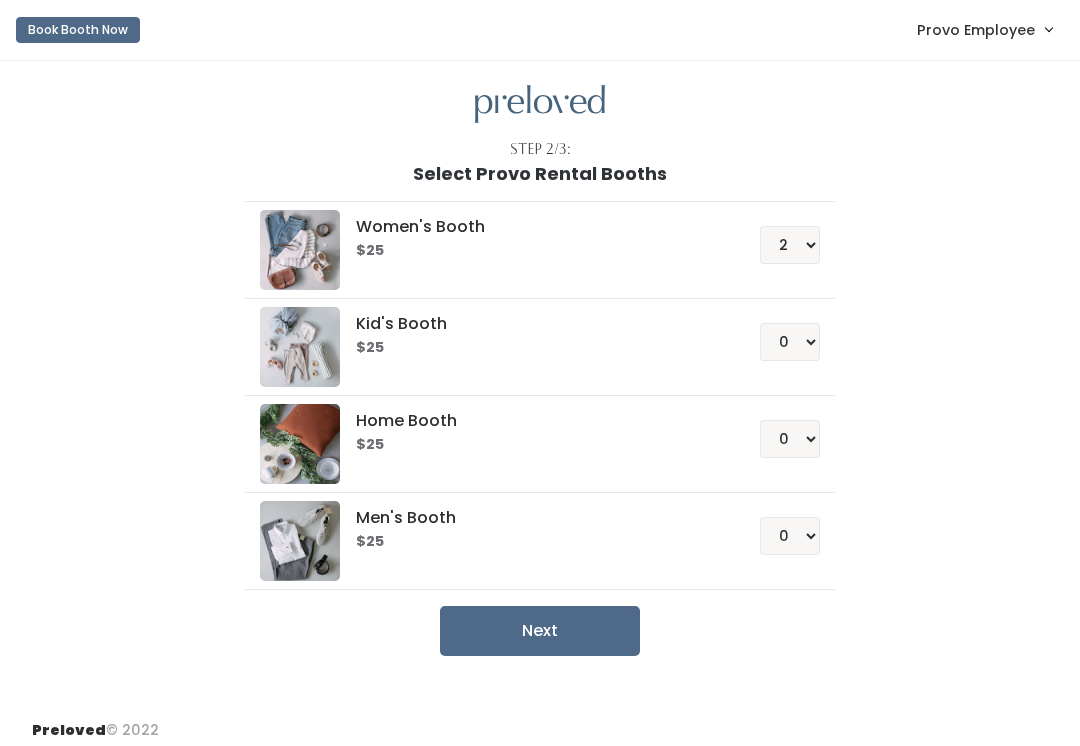 click on "Next" at bounding box center (540, 631) 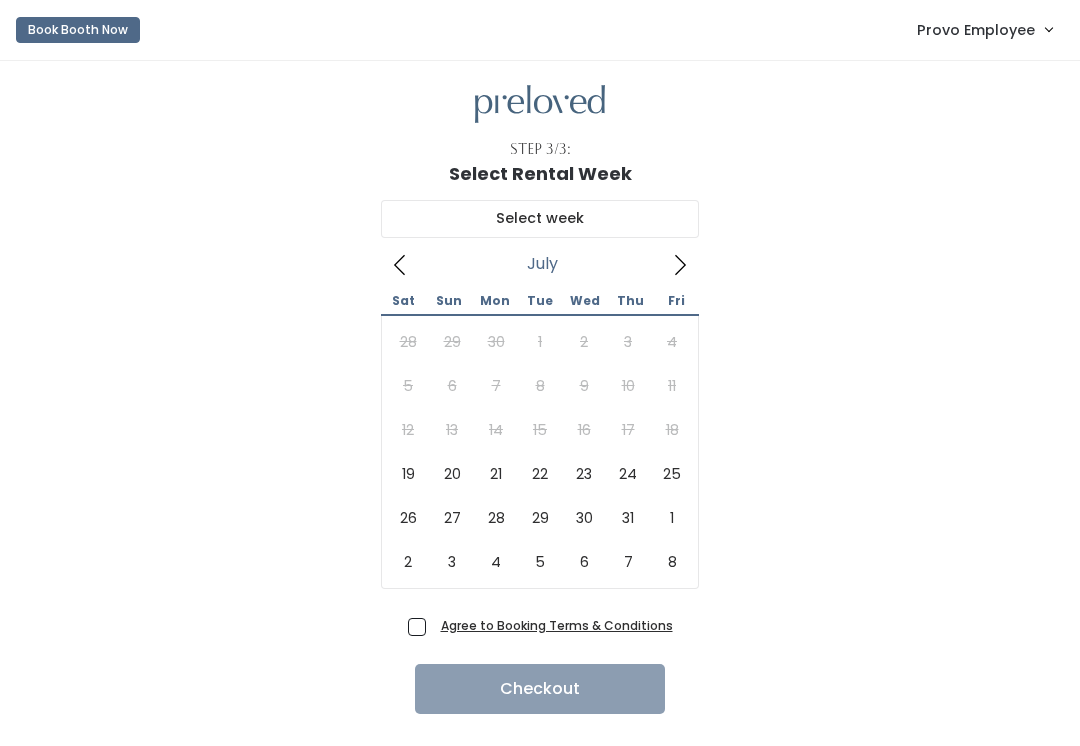 scroll, scrollTop: 0, scrollLeft: 0, axis: both 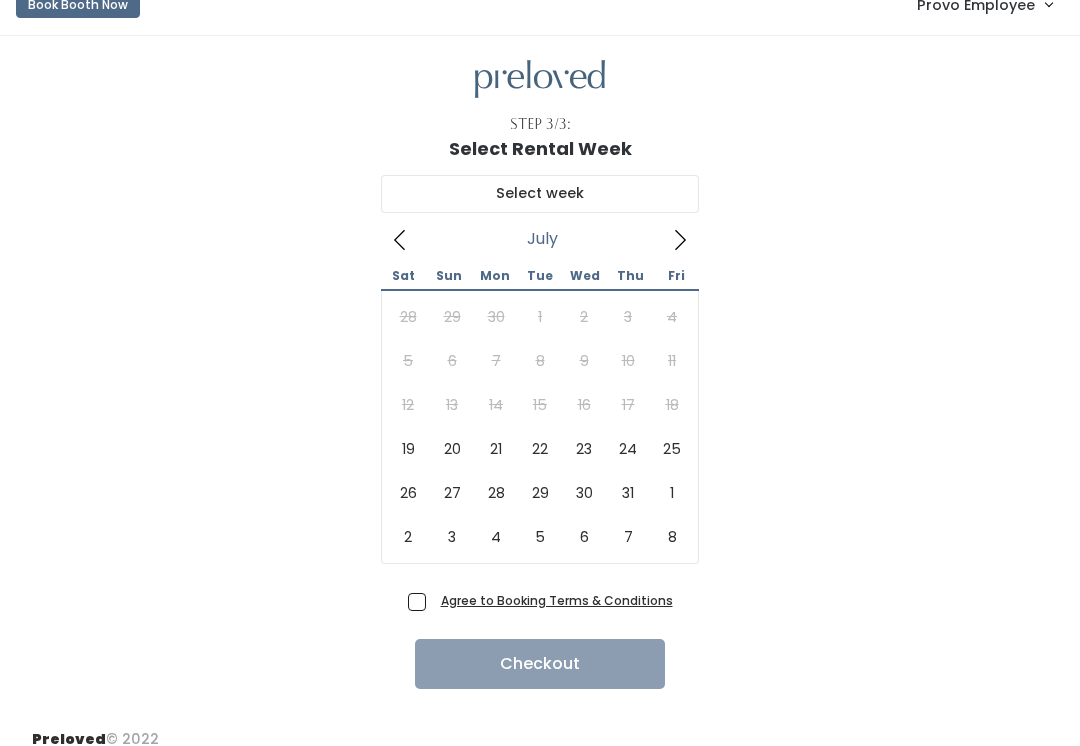 click on "28 29 30 1 2 3 4 5 6 7 8 9 10 11 12 13 14 15 16 17 18 19 20 21 22 23 24 25 26 27 28 29 30 31 1 2 3 4 5 6 7 8" at bounding box center (540, 427) 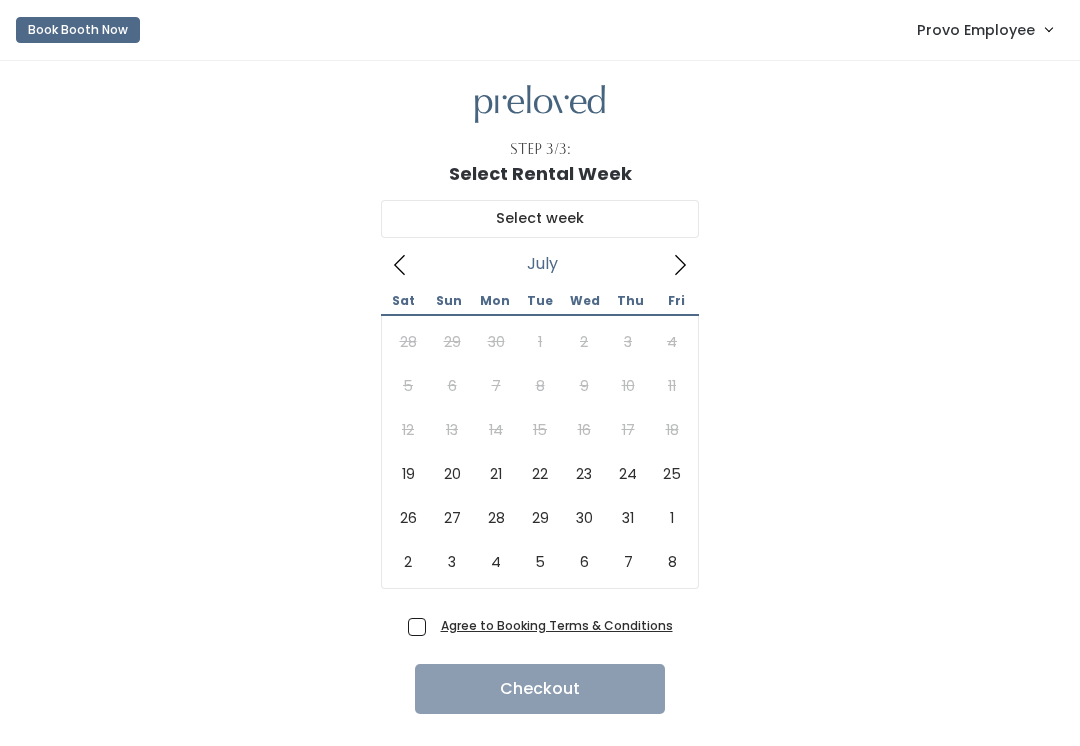 click on "Provo Employee" at bounding box center (976, 30) 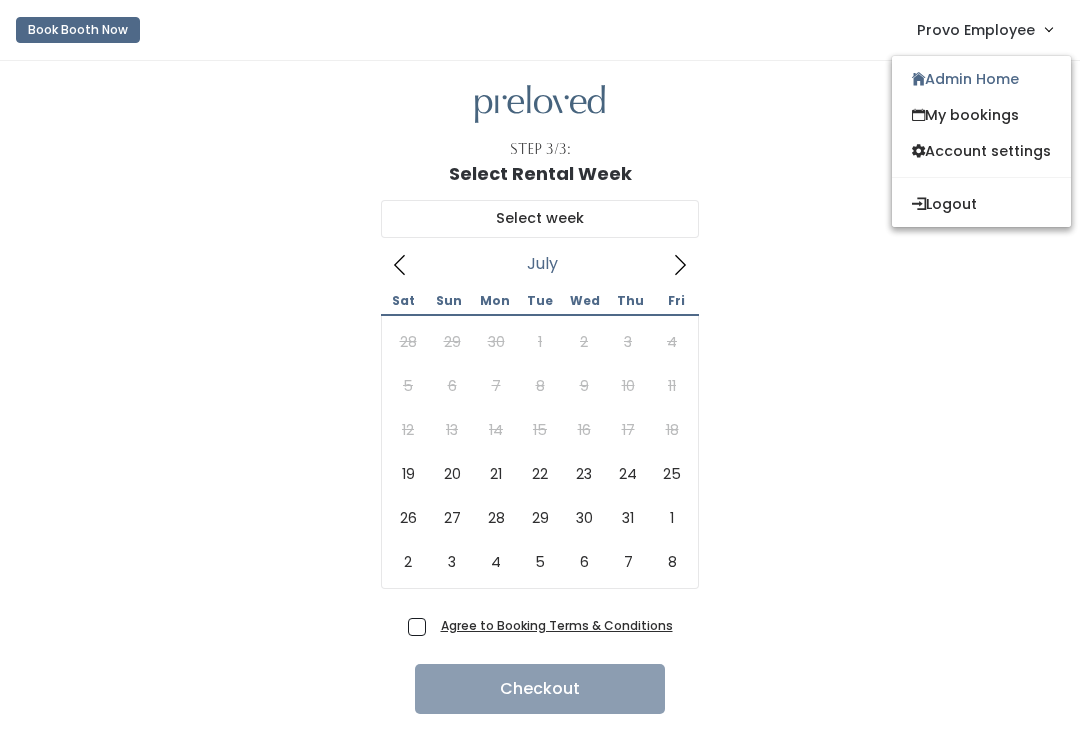 click on "Admin Home" at bounding box center (981, 79) 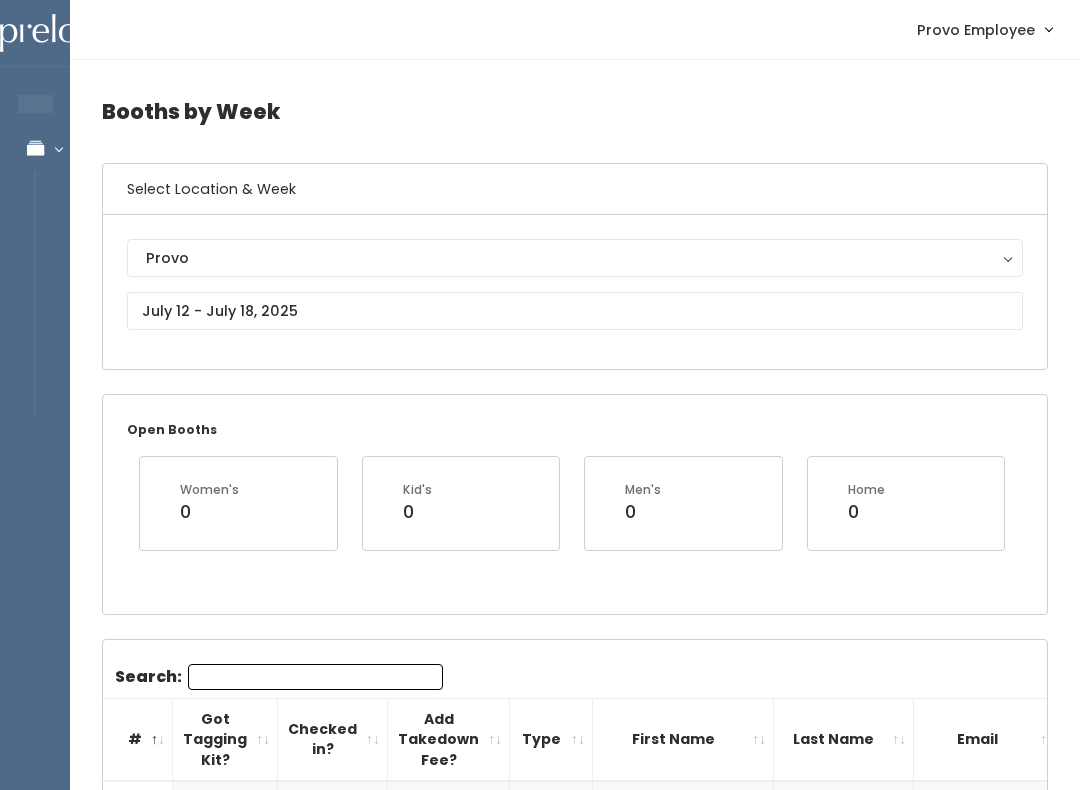 scroll, scrollTop: 0, scrollLeft: 0, axis: both 